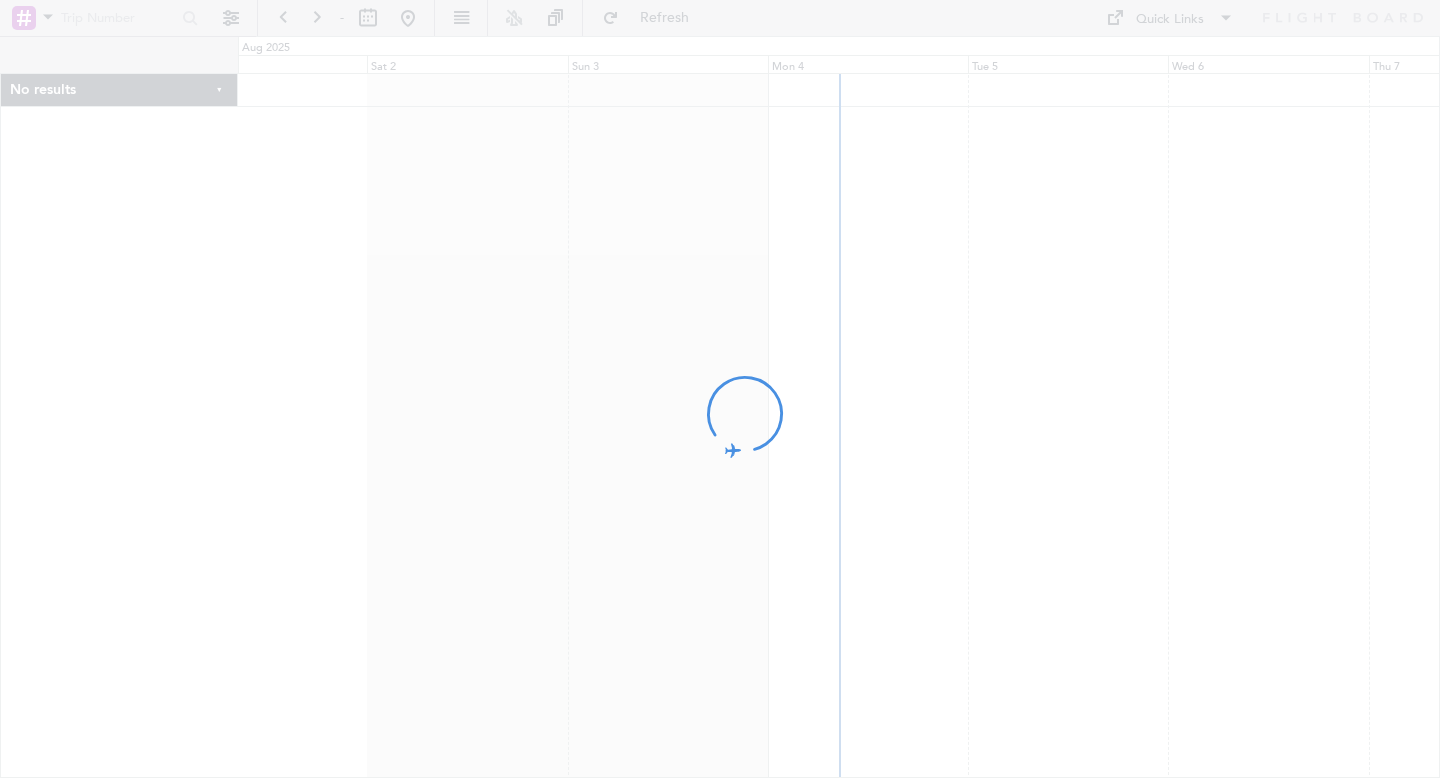 scroll, scrollTop: 0, scrollLeft: 0, axis: both 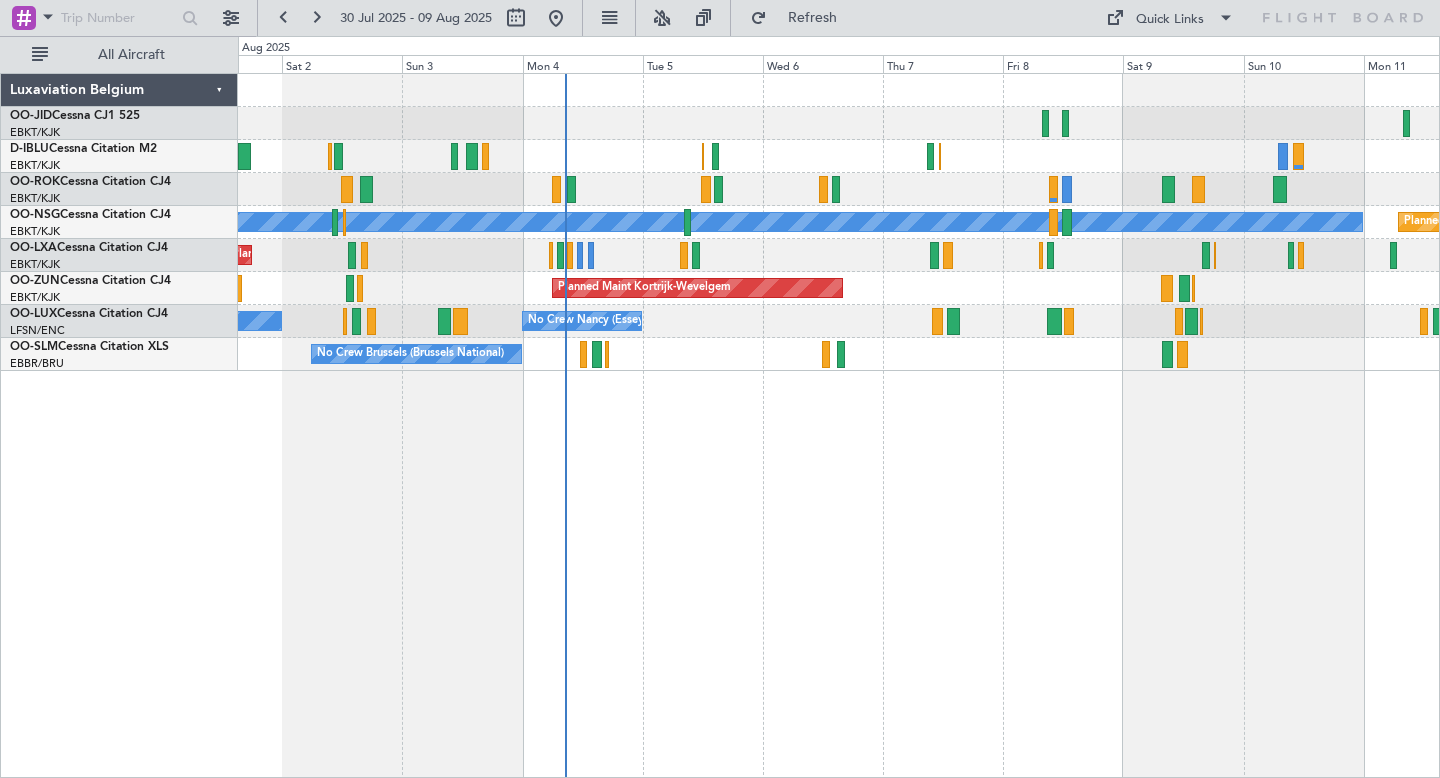 click on "Planned Maint Kortrijk-Wevelgem" 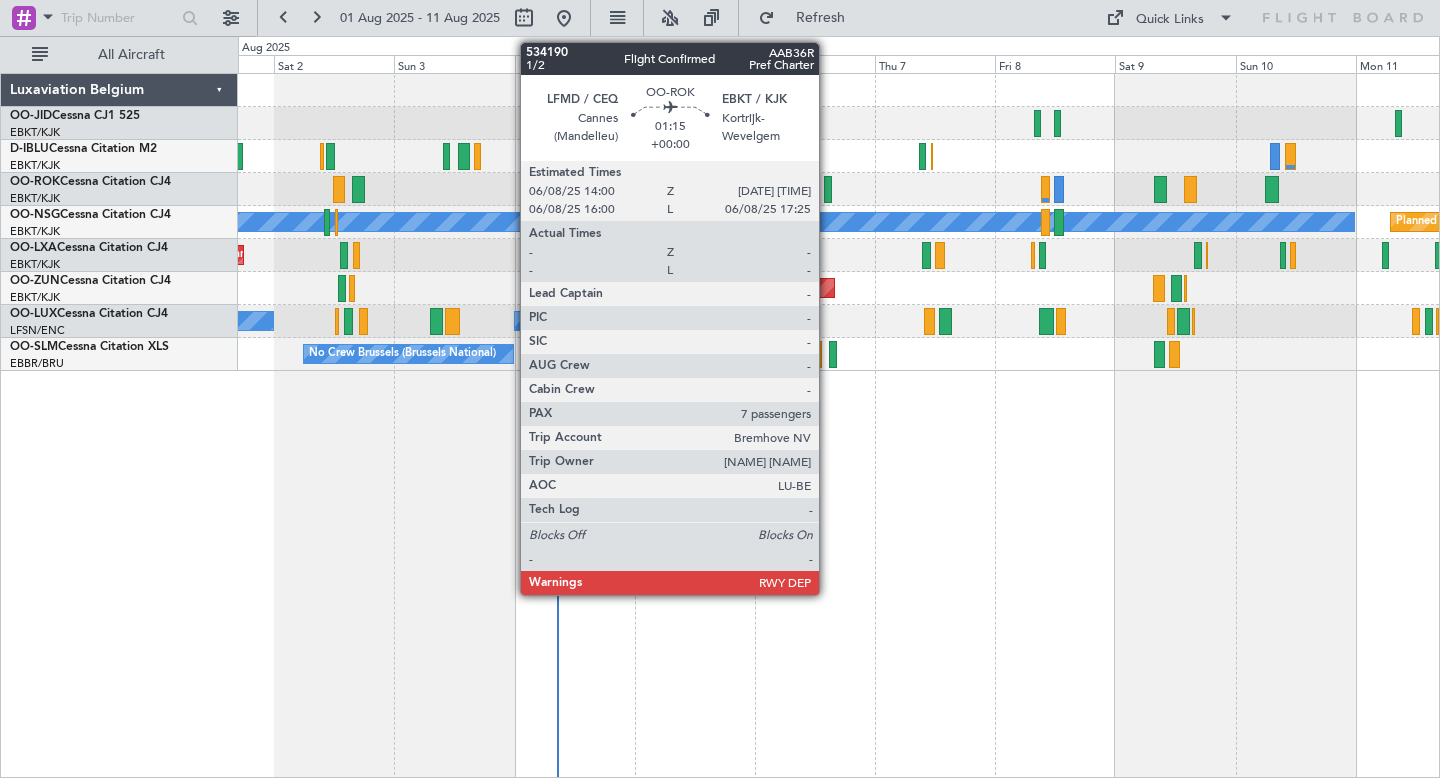 click 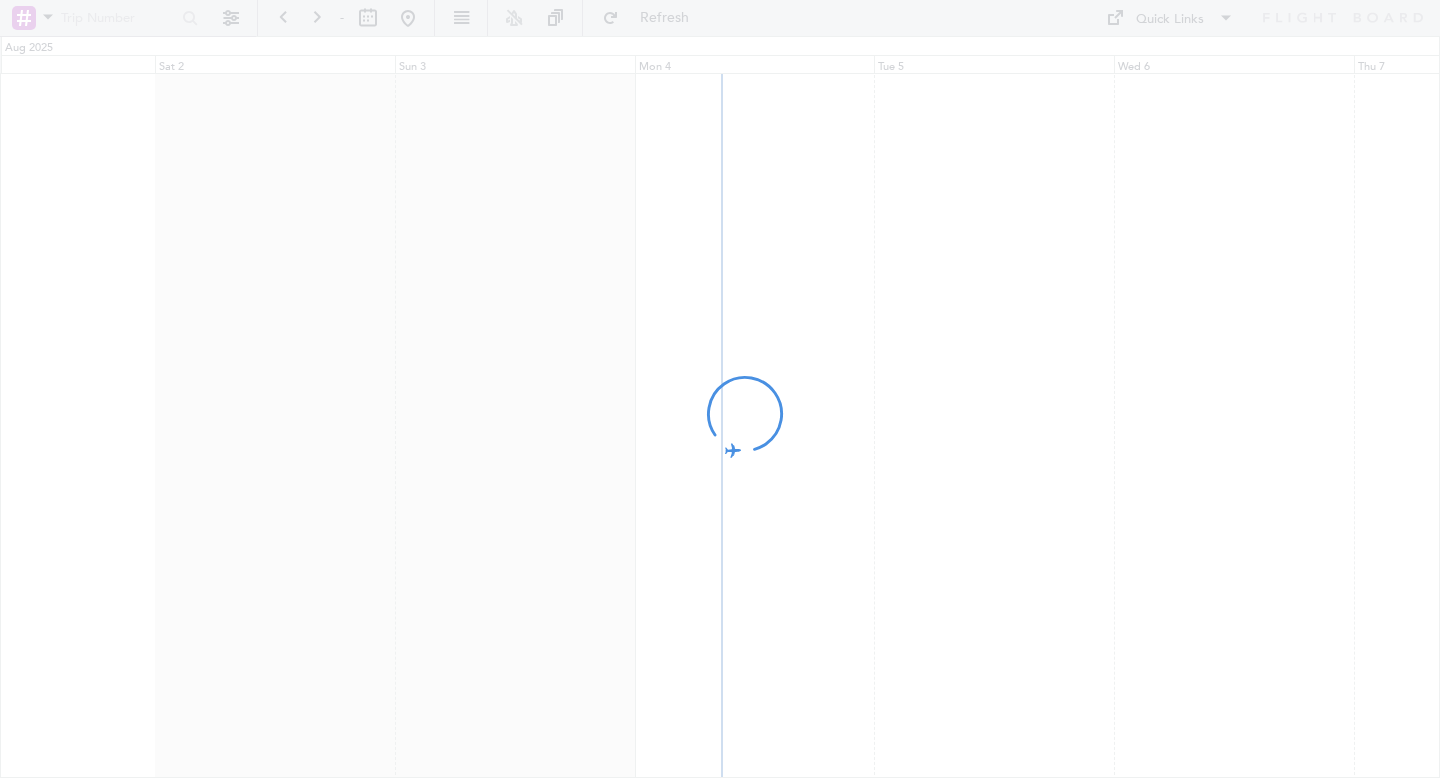 scroll, scrollTop: 0, scrollLeft: 0, axis: both 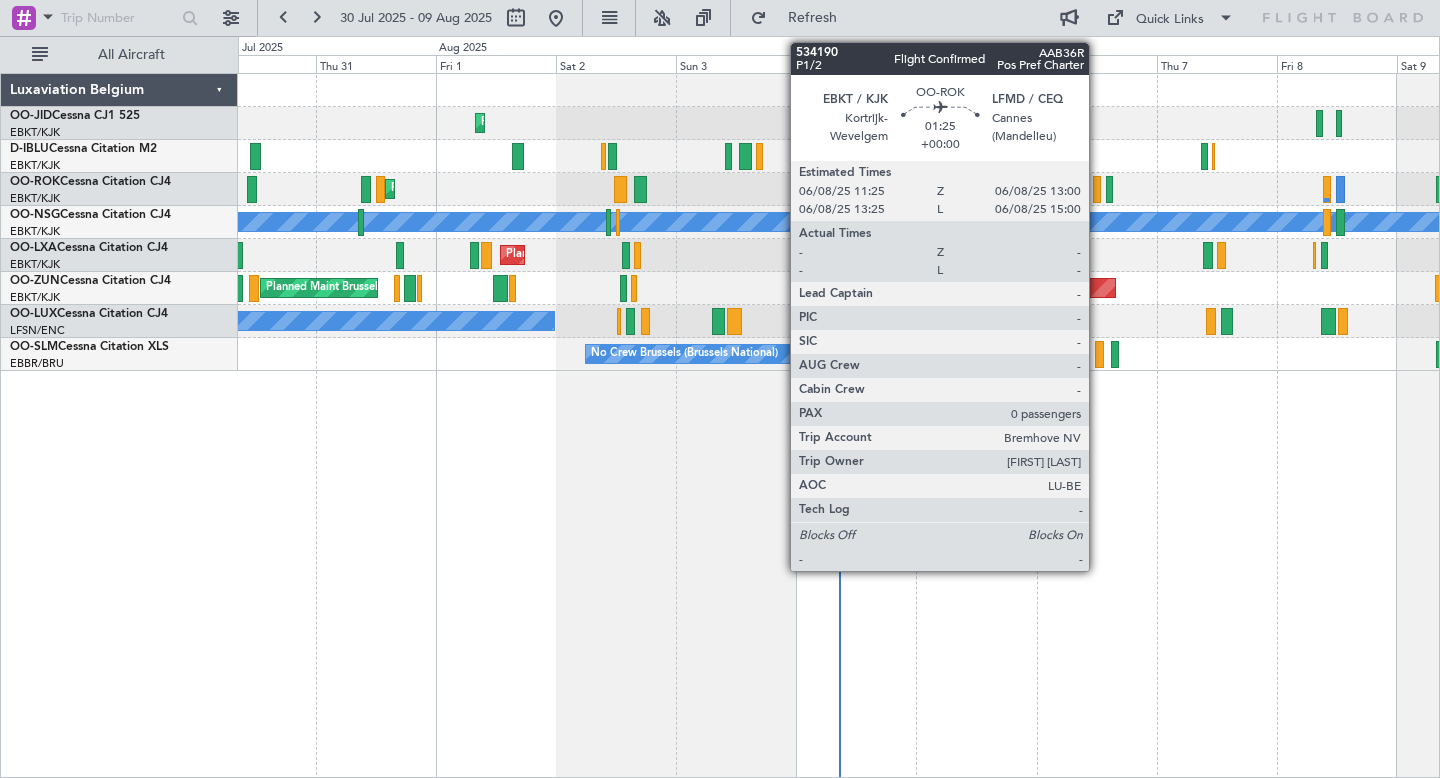 click 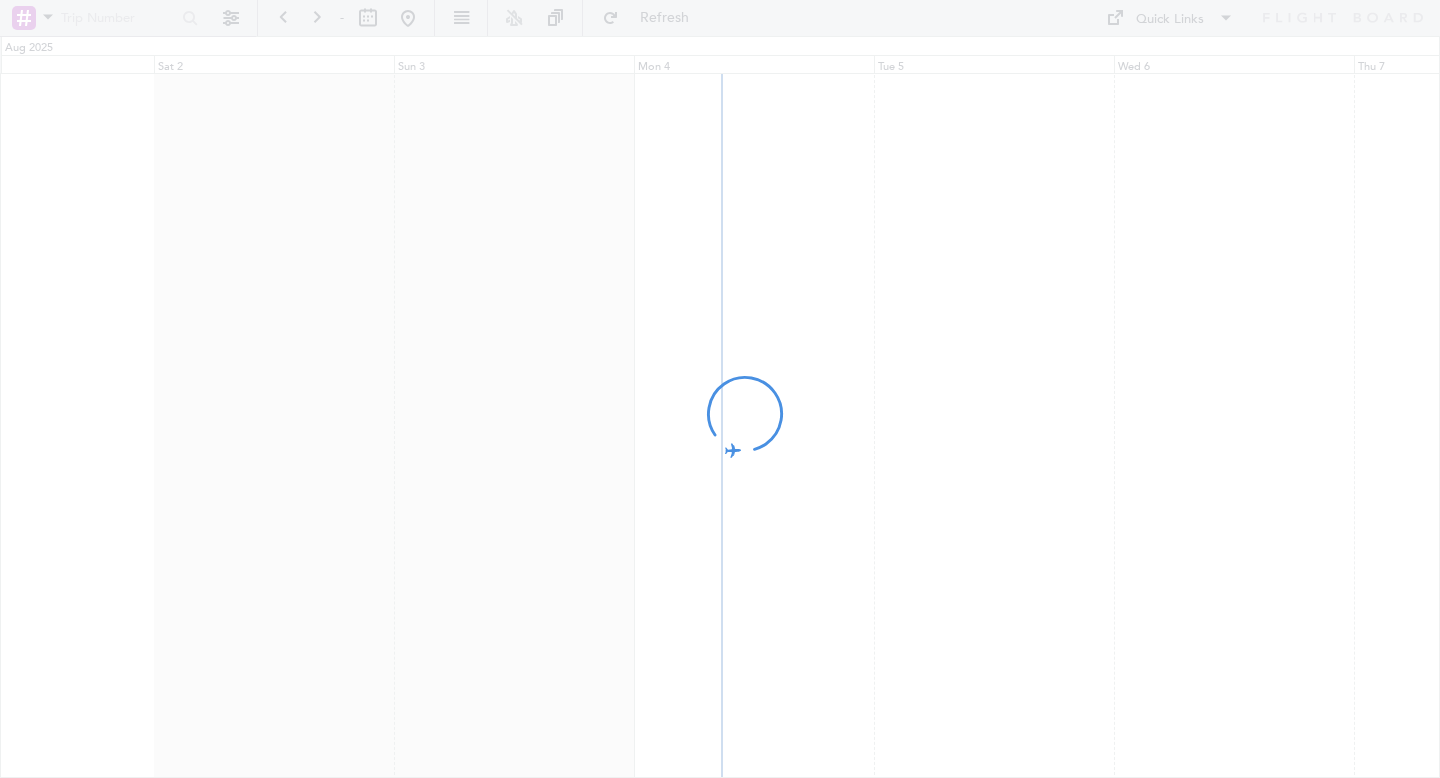 scroll, scrollTop: 0, scrollLeft: 0, axis: both 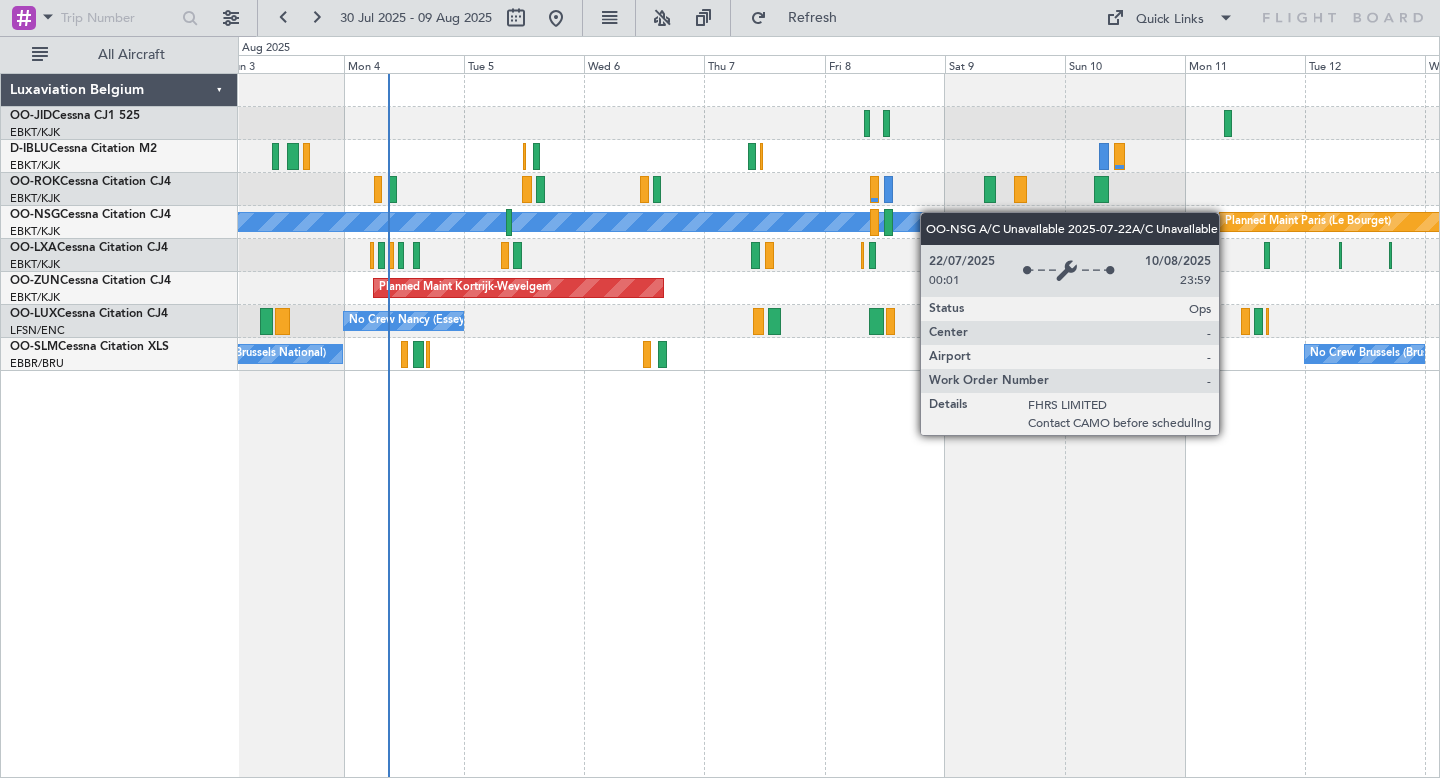 click on "Planned Maint [CITY]
Planned Maint [CITY]
A/C Unavailable
Planned Maint [CITY]
Planned Maint [CITY]
Planned Maint [CITY]
Planned Maint [CITY]
No Crew [CITY]
No Crew [CITY]
No Crew [CITY]
No Crew [CITY]
No Crew [CITY]" 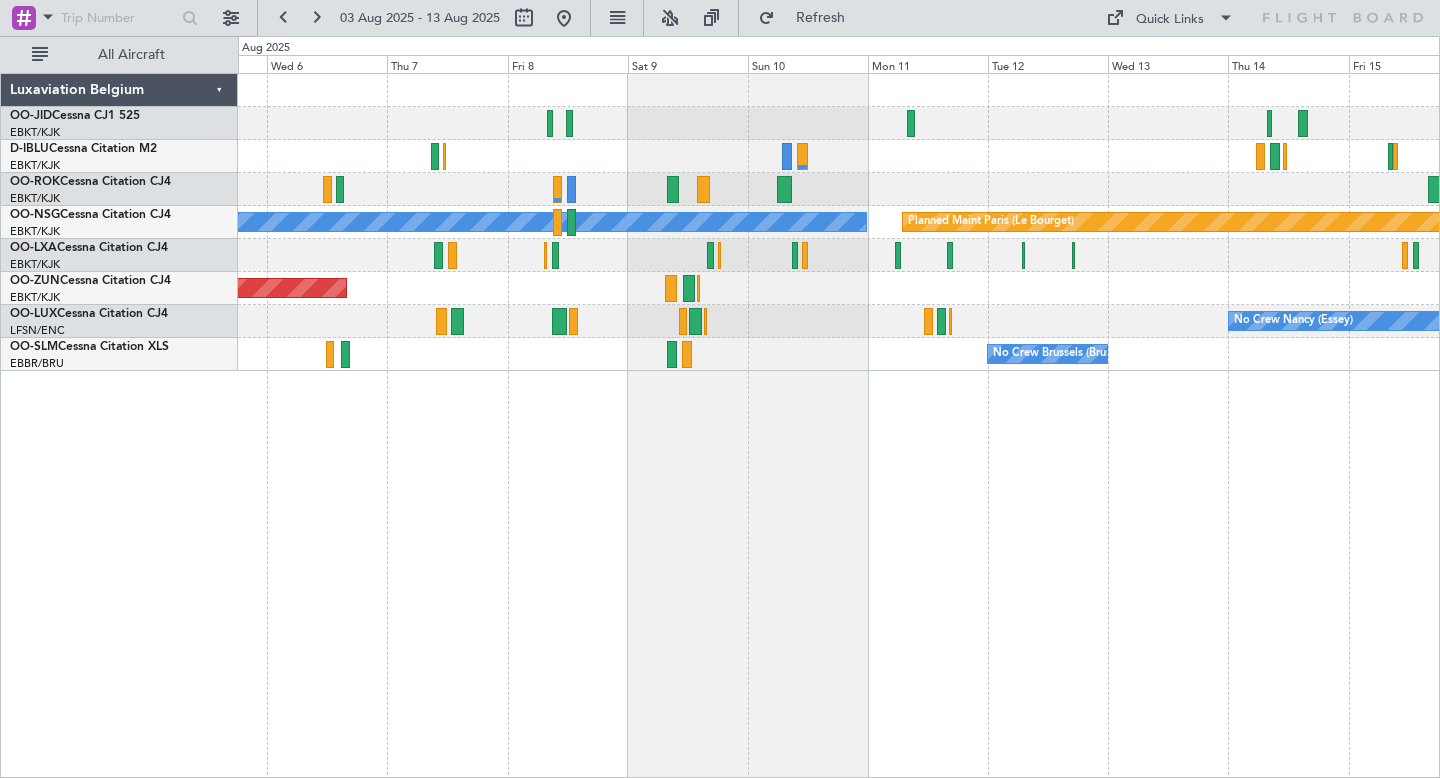click on "Owner [CITY]
A/C Unavailable
Planned Maint [CITY]
Planned Maint [CITY]
No Crew [CITY]
Planned Maint [CITY]
No Crew [CITY]
No Crew [CITY]" 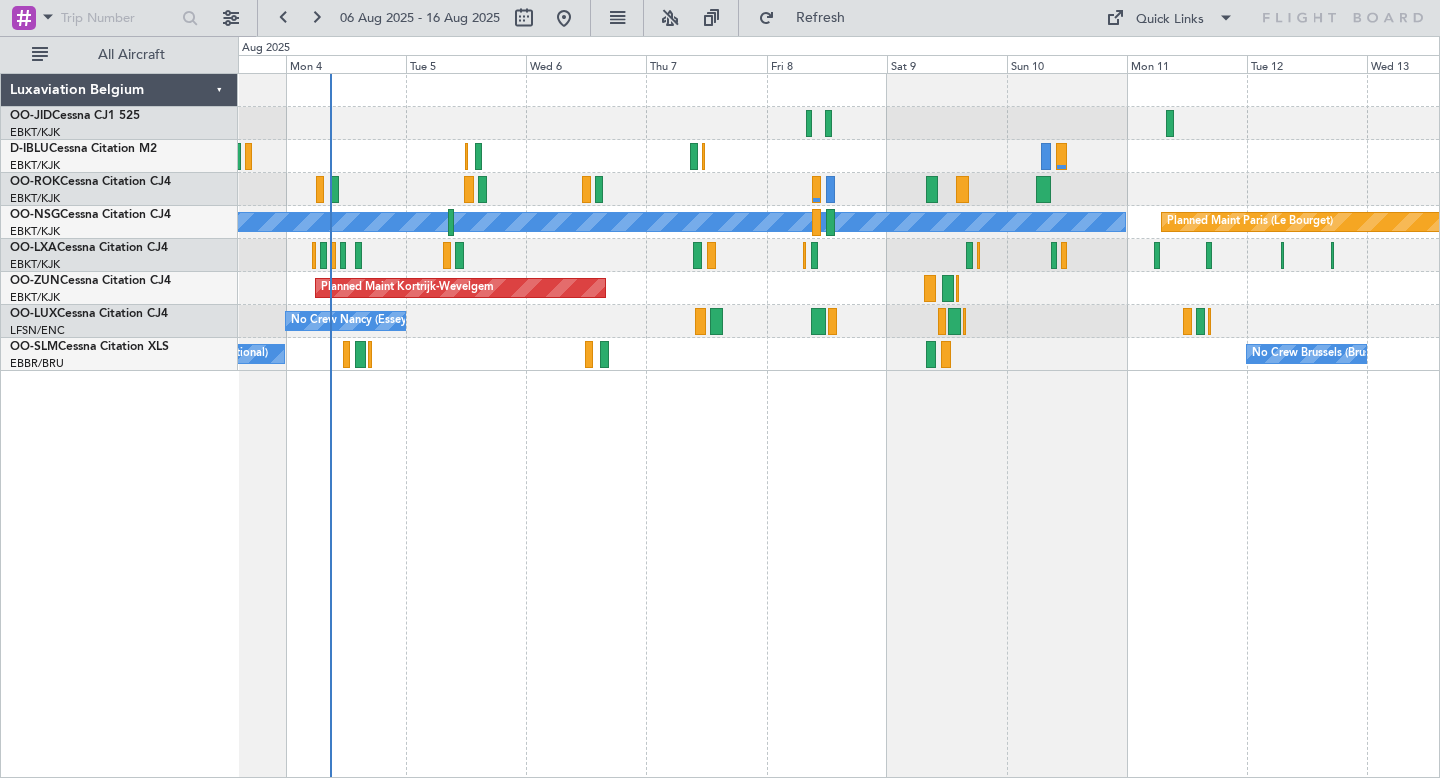 click on "Planned Maint [CITY]
A/C Unavailable
Planned Maint [CITY]
Planned Maint [CITY]
Planned Maint [CITY]
No Crew [CITY]
No Crew [CITY]
No Crew [CITY]
No Crew [CITY]
No Crew [CITY]" 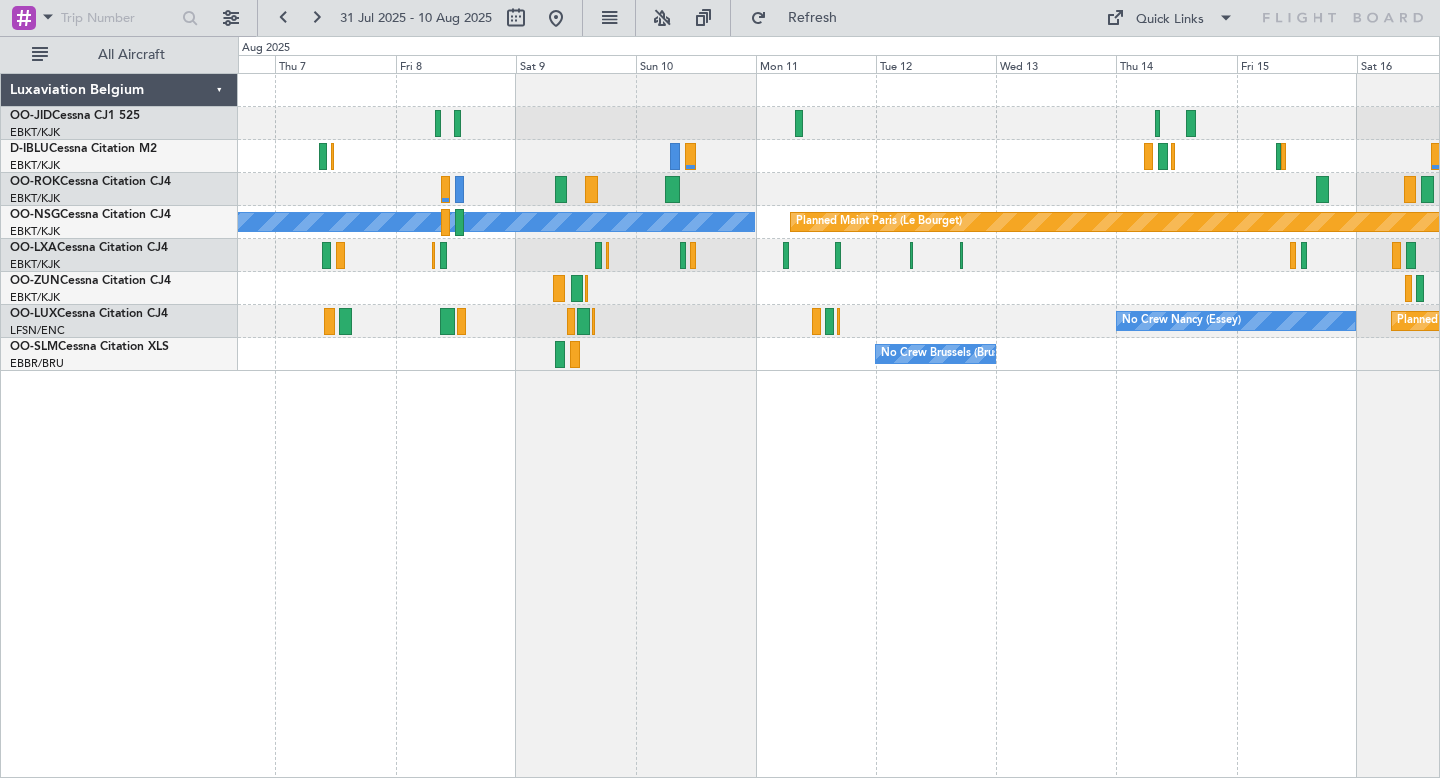 click on "Owner [CITY]
Owner [CITY]
Planned Maint [CITY]
Planned Maint [CITY]
No Crew [CITY]
No Crew [CITY]
No Crew [CITY]" 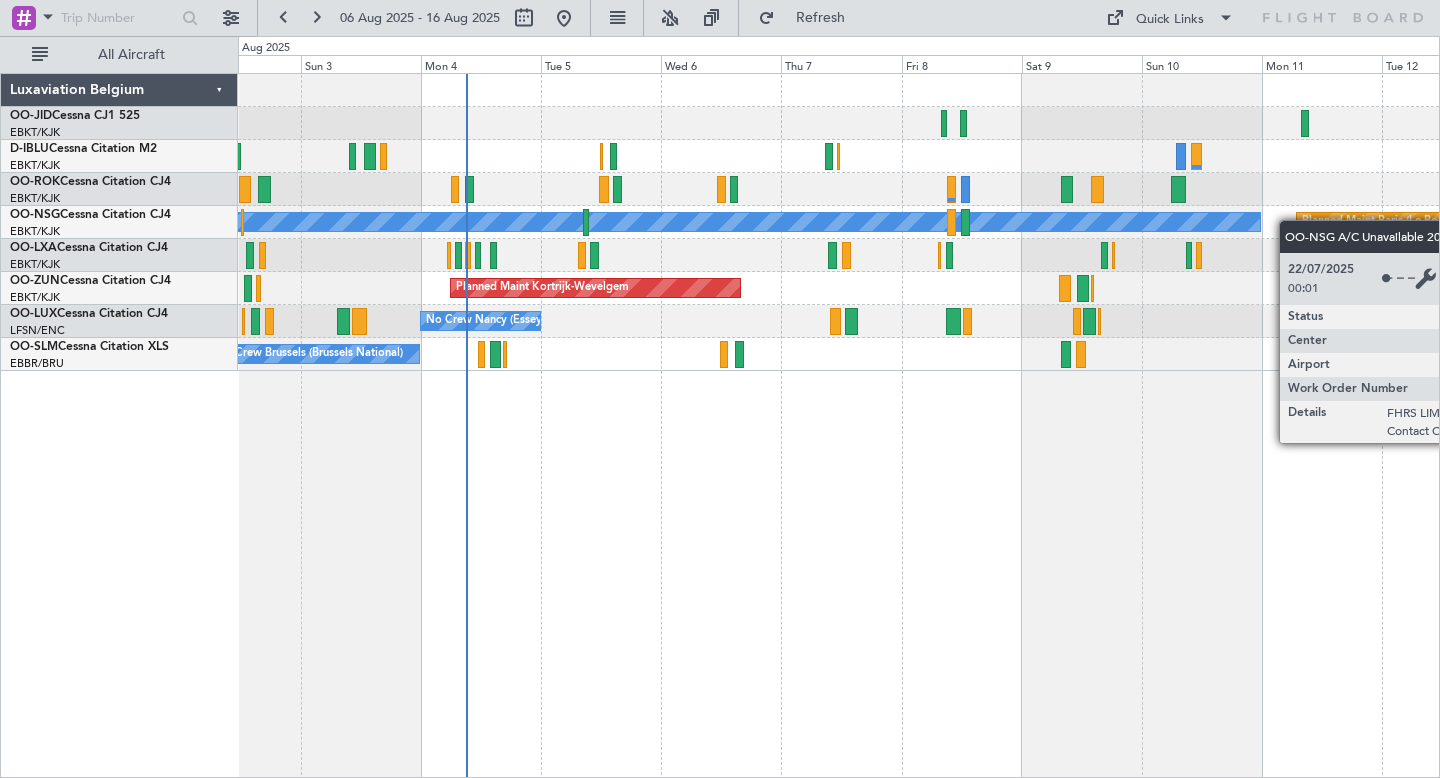 click on "Planned Maint [CITY]
Planned Maint [CITY]
A/C Unavailable
Planned Maint [CITY]
Planned Maint [CITY]
Planned Maint [CITY]
Planned Maint [CITY]
Planned Maint [CITY]
No Crew [CITY]
No Crew [CITY]
No Crew [CITY]
No Crew [CITY]
No Crew [CITY]" 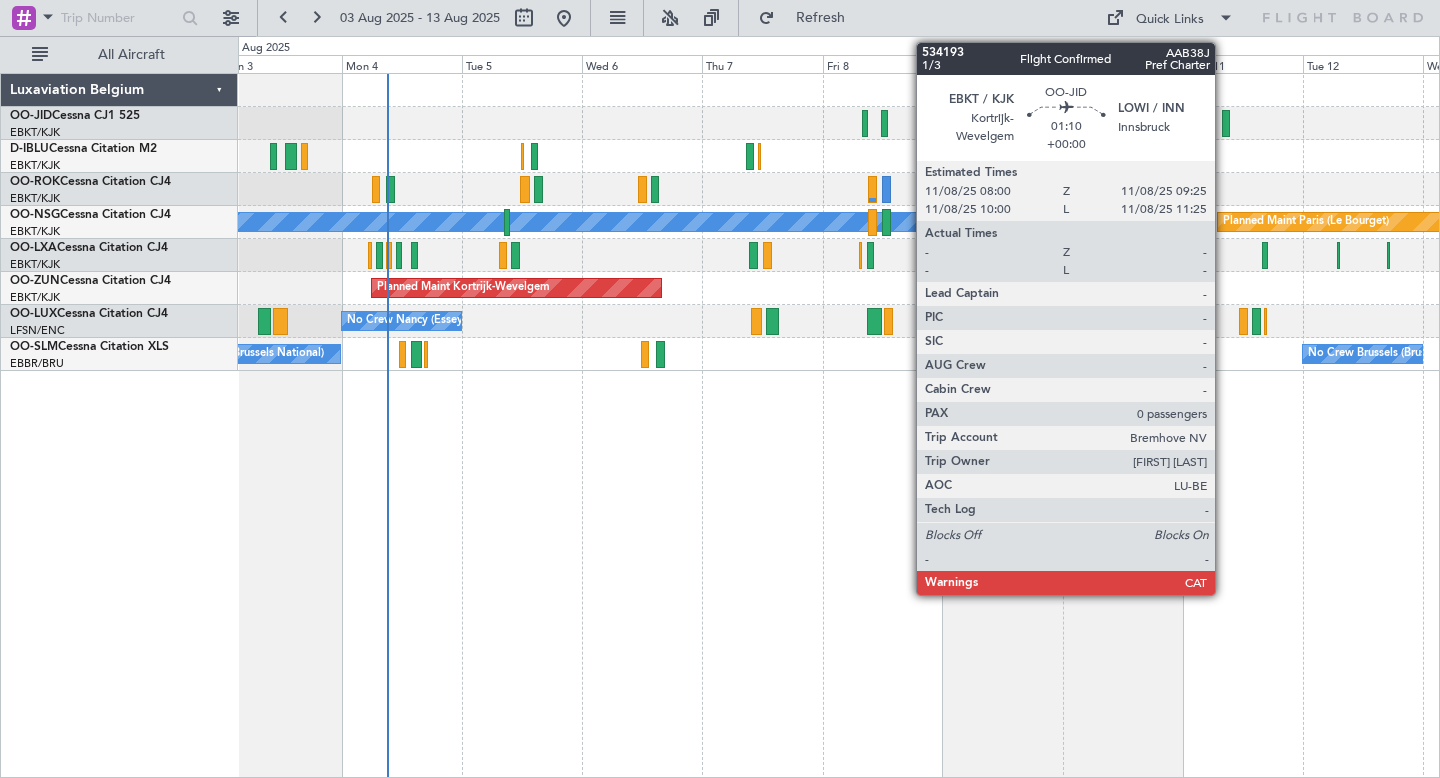 click 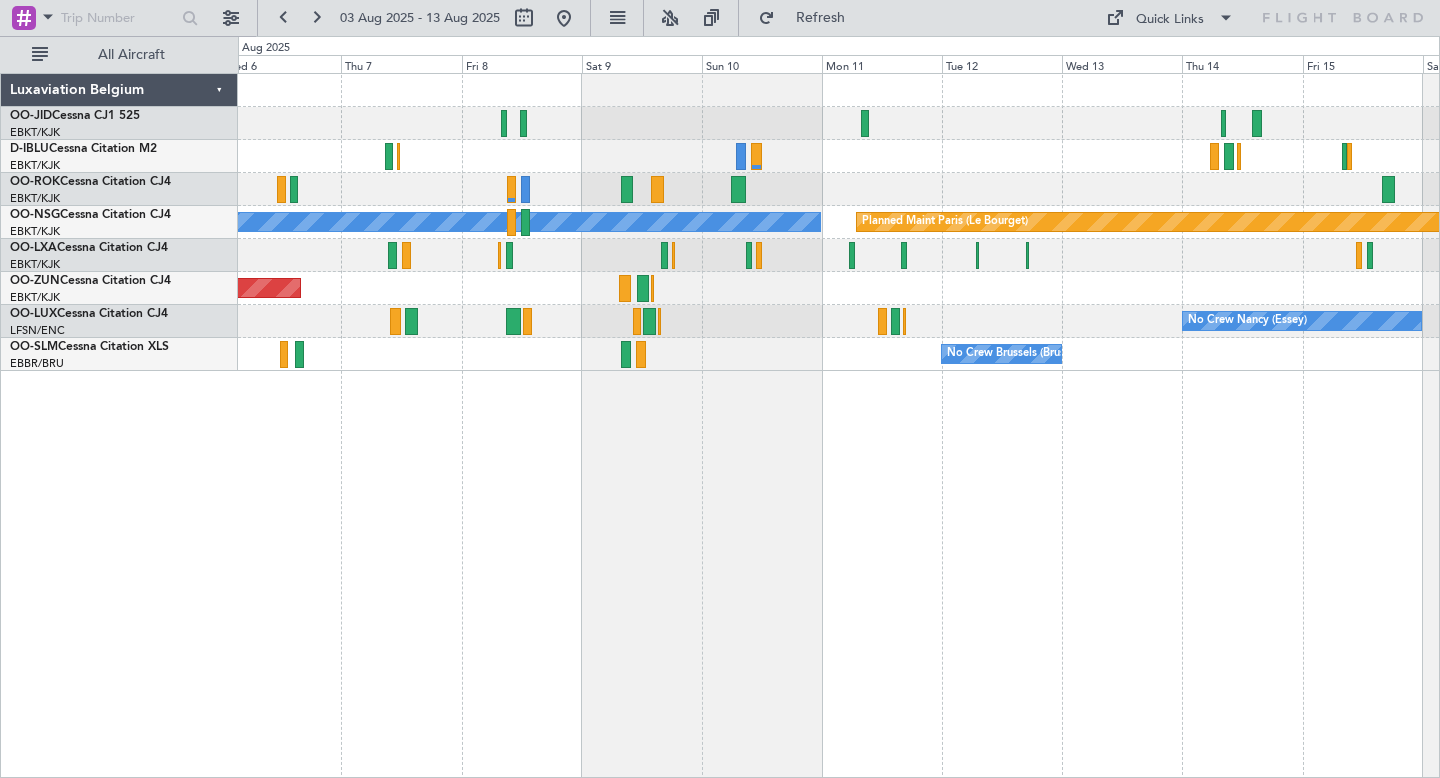 click on "Owner [CITY]
A/C Unavailable
Planned Maint [CITY]
Planned Maint [CITY]
No Crew [CITY]
Planned Maint [CITY]
No Crew [CITY]
No Crew [CITY]" 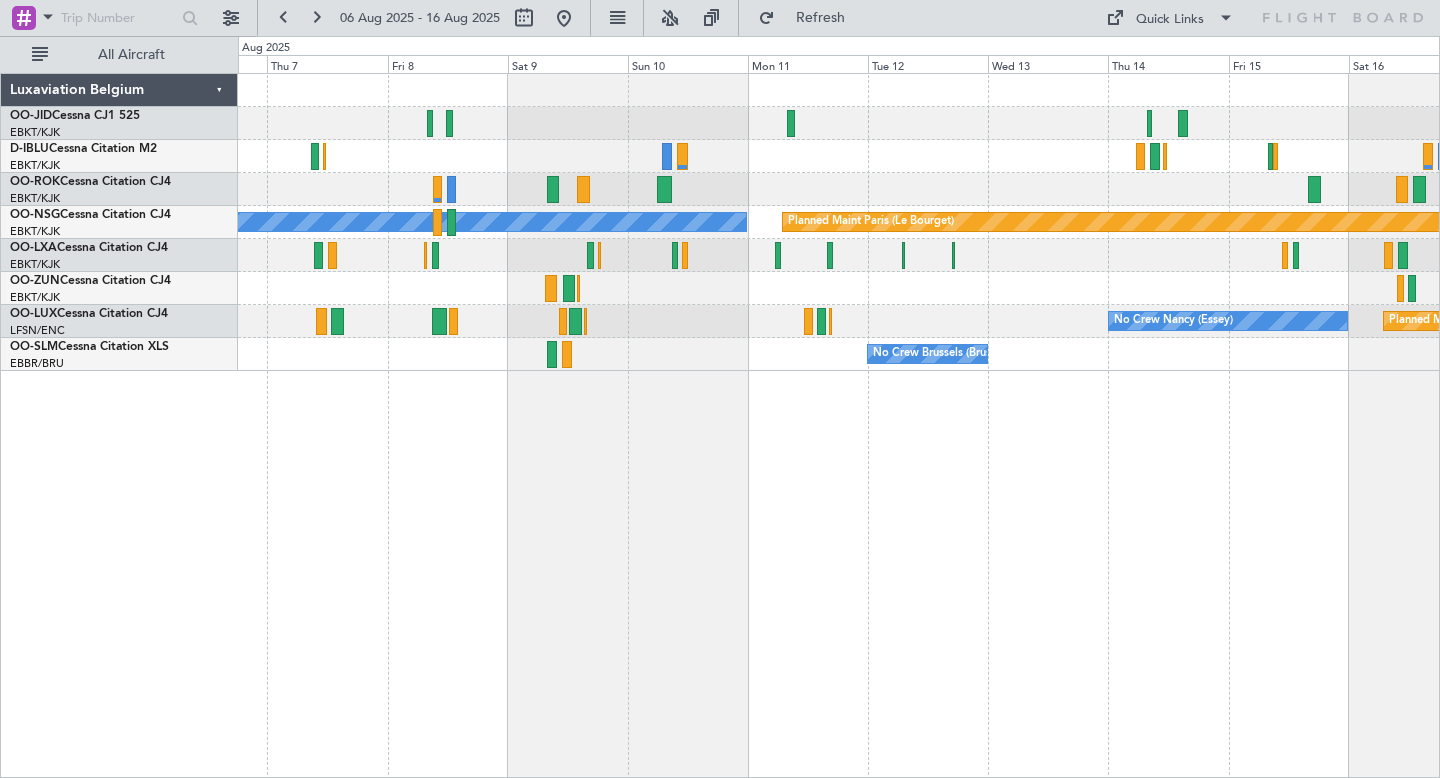 click 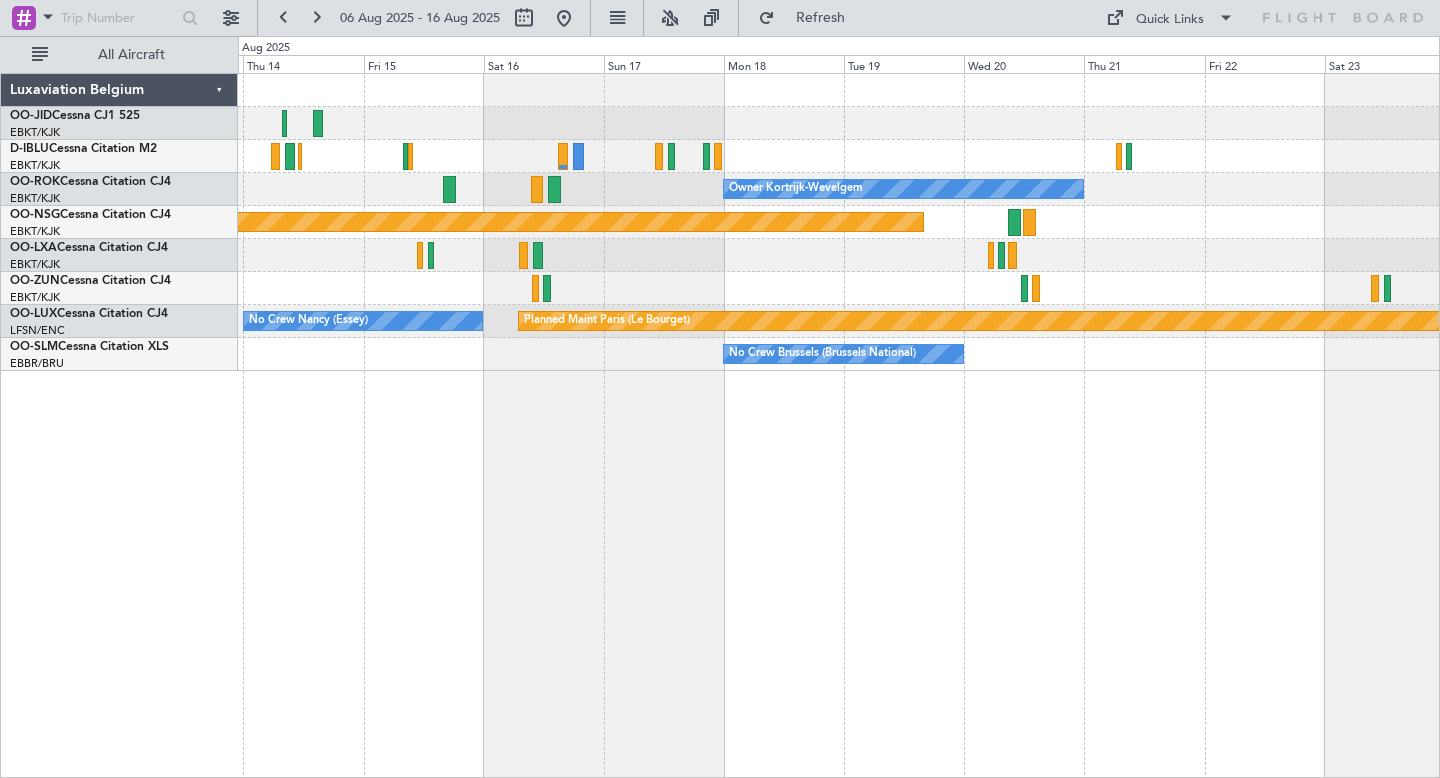 click on "Owner [CITY]
Owner [CITY]
Planned Maint [CITY]
Planned Maint [CITY]
No Crew [CITY]
No Crew [CITY]
No Crew [CITY]" 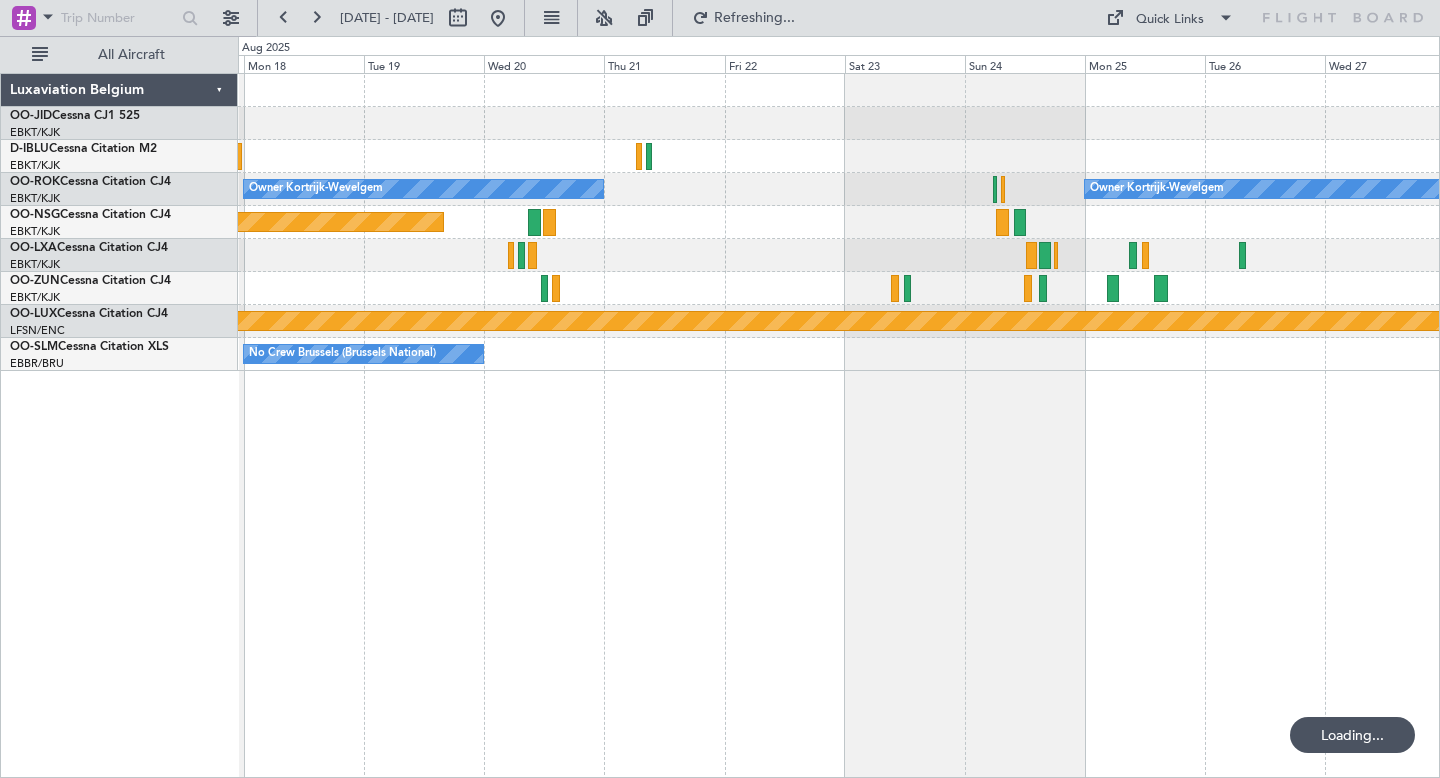 click on "Owner Kortrijk-Wevelgem
Owner Kortrijk-Wevelgem" 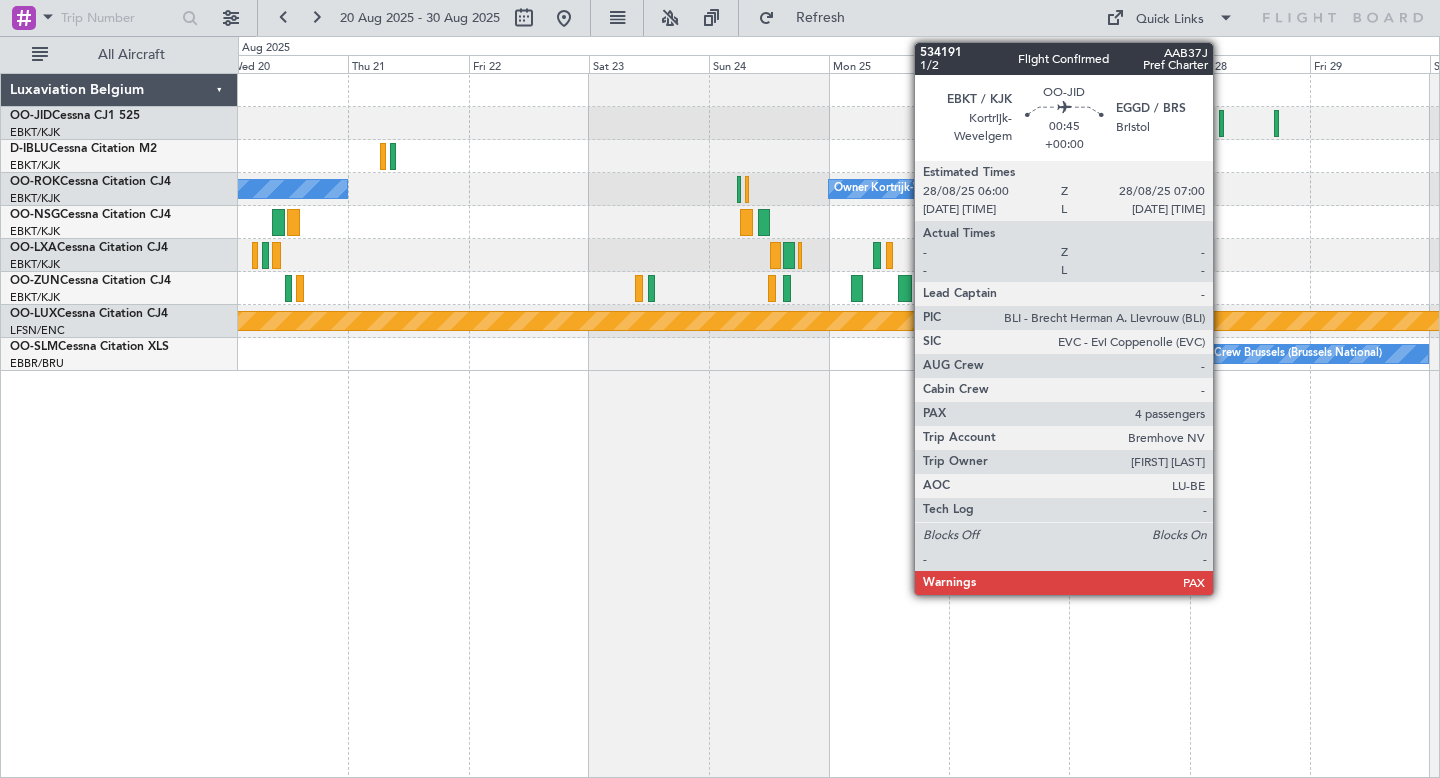 click 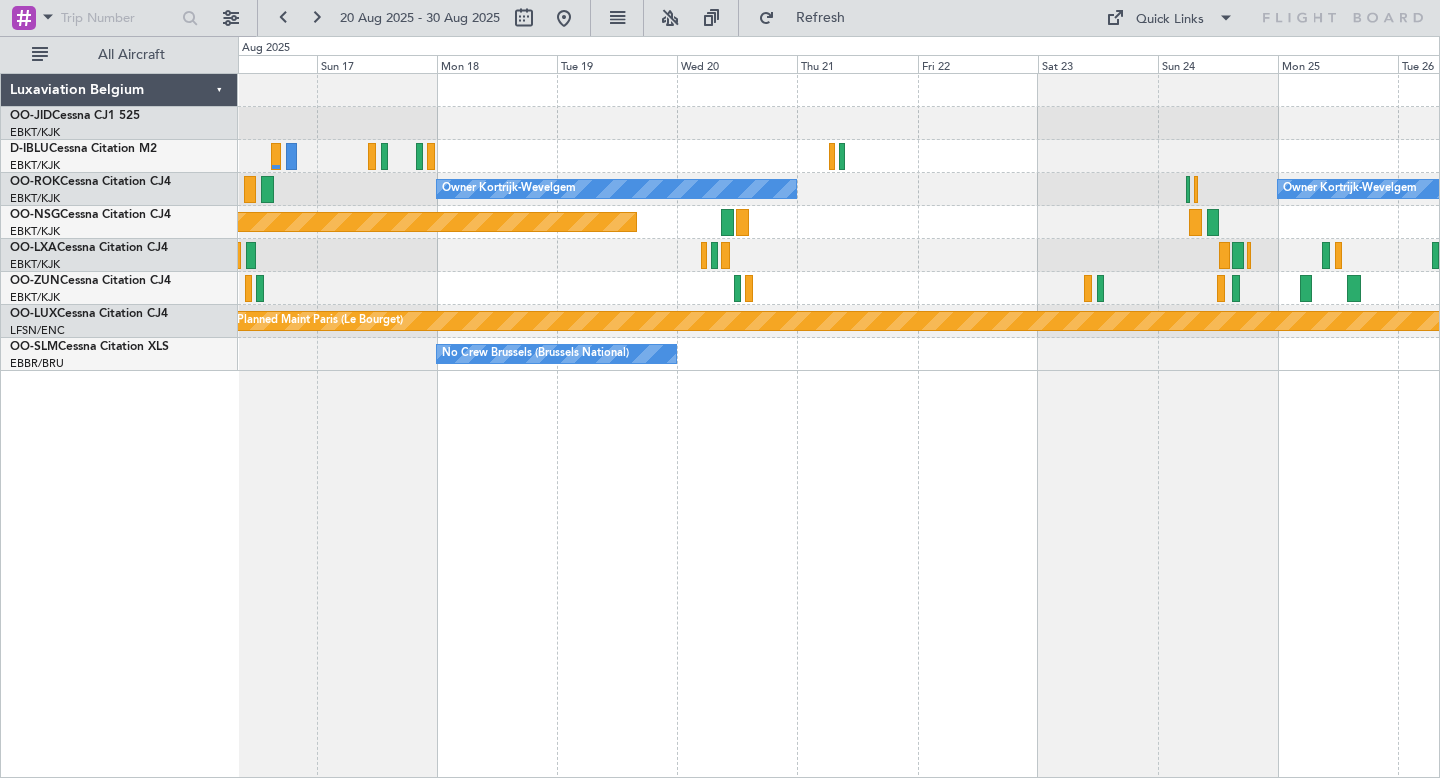 click on "Owner [CITY]
Owner [CITY]
Planned Maint [CITY]
Planned Maint [CITY]
No Crew [CITY]
No Crew [CITY]
No Crew [CITY]" 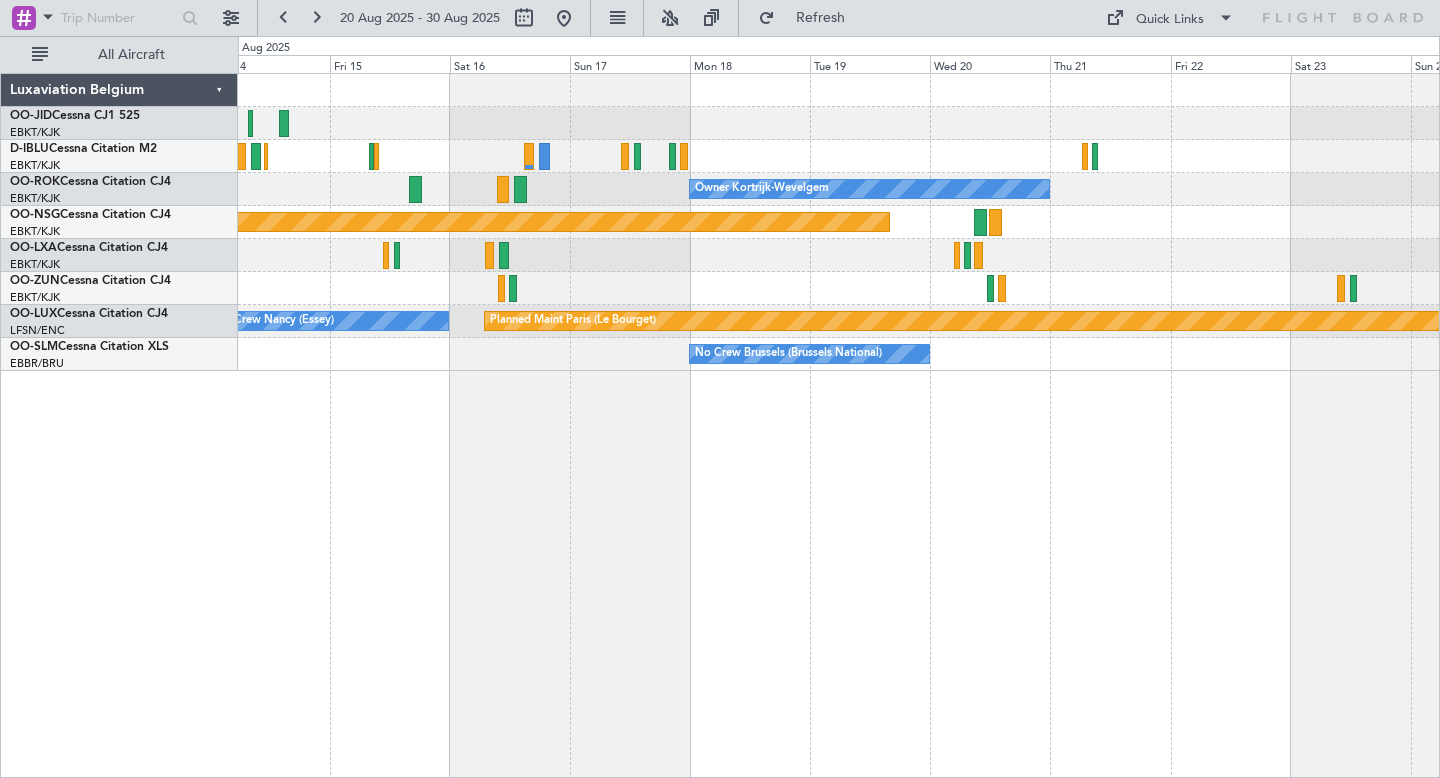 click on "Owner [CITY]
Owner [CITY]
Planned Maint [CITY]
Planned Maint [CITY]
No Crew [CITY]
No Crew [CITY]
No Crew [CITY]" 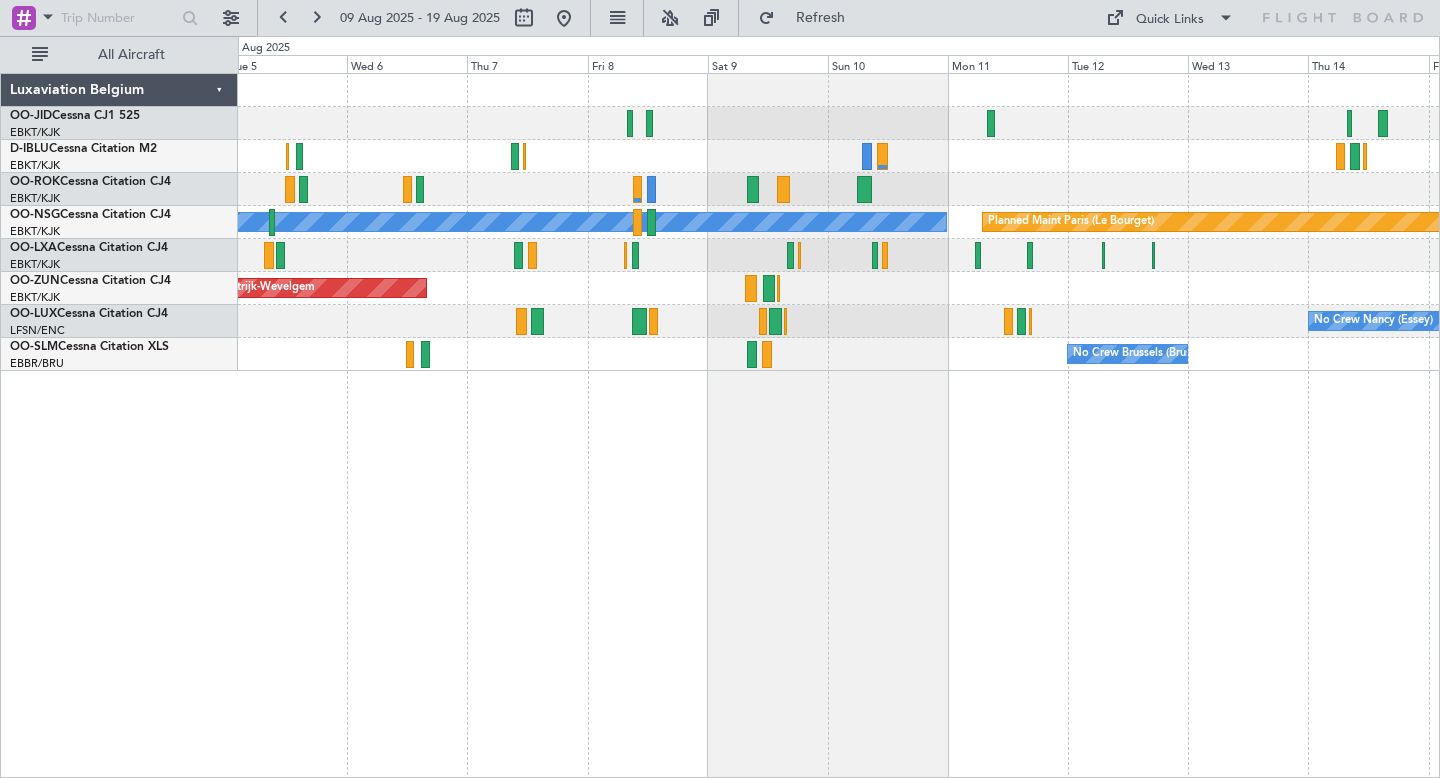click on "Planned Maint [CITY]
A/C Unavailable
Planned Maint [CITY]
No Crew [CITY]
No Crew [CITY]
Planned Maint [CITY]
No Crew [CITY]
No Crew [CITY]" 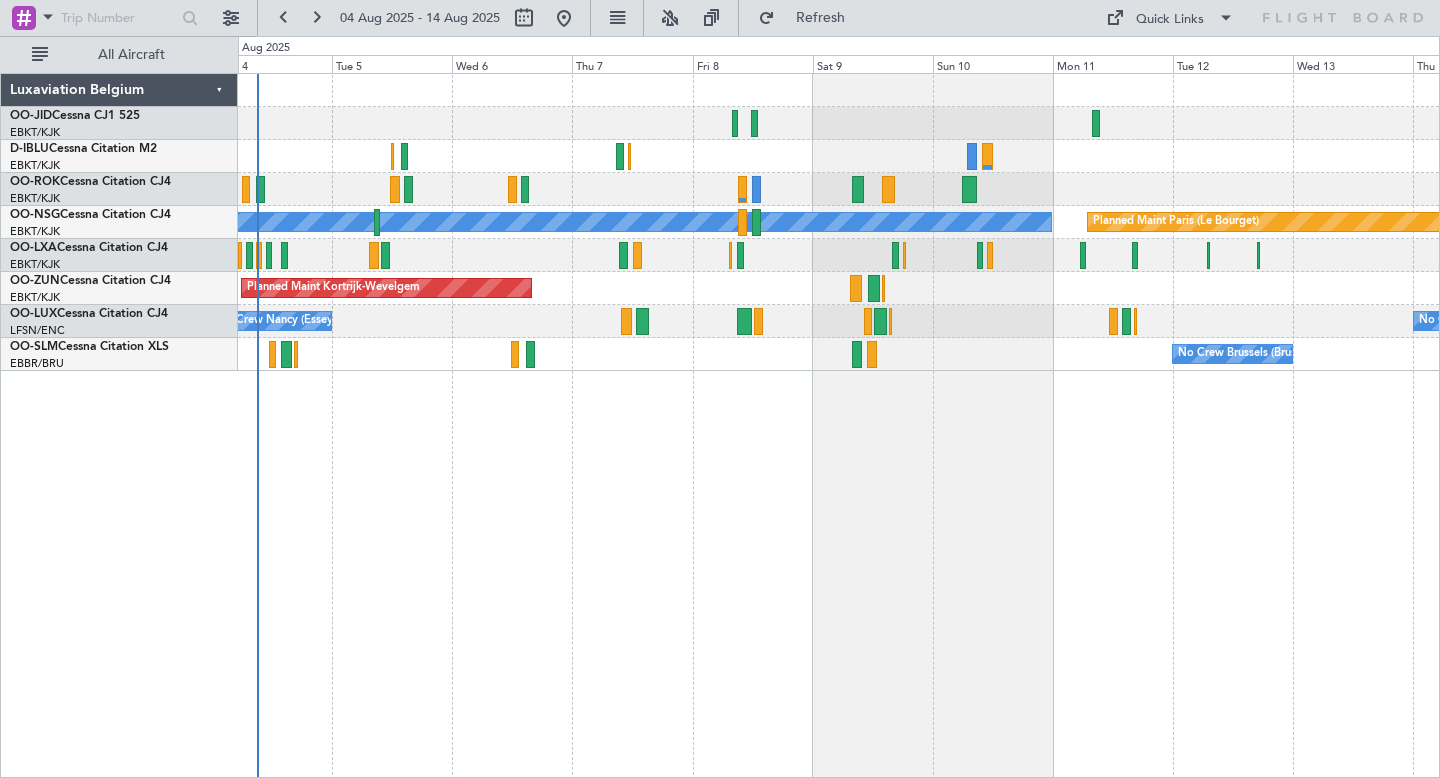 click on "A/C Unavailable
Planned Maint [CITY]
Planned Maint [CITY]
Planned Maint [CITY]
No Crew [CITY]
No Crew [CITY]
Planned Maint [CITY]
No Crew [CITY]
No Crew [CITY]
No Crew [CITY]" 